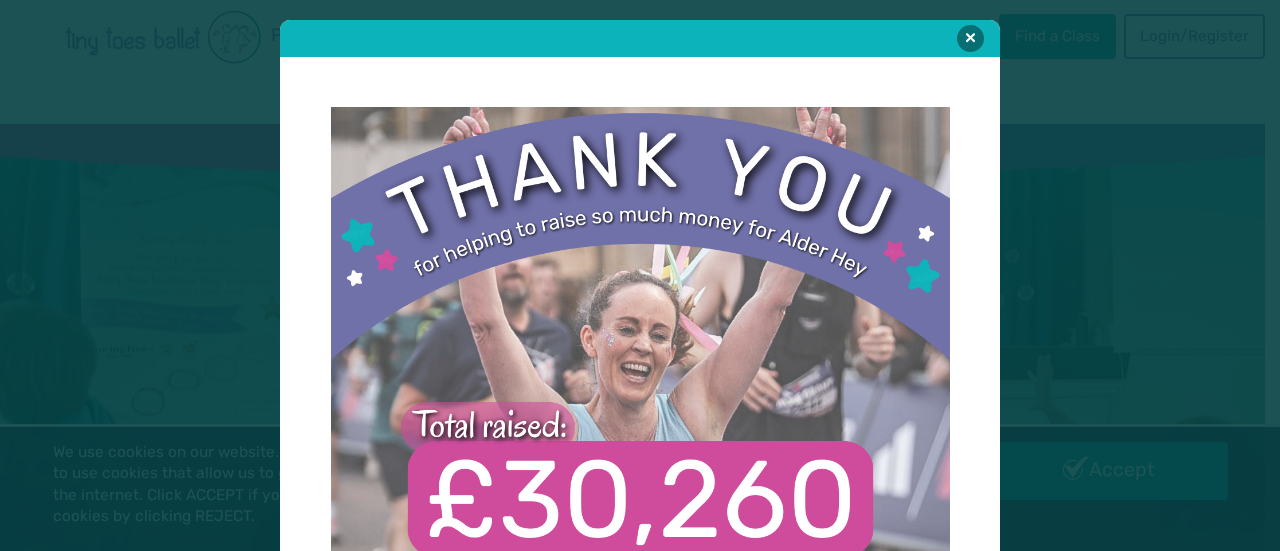 scroll, scrollTop: 536, scrollLeft: 0, axis: vertical 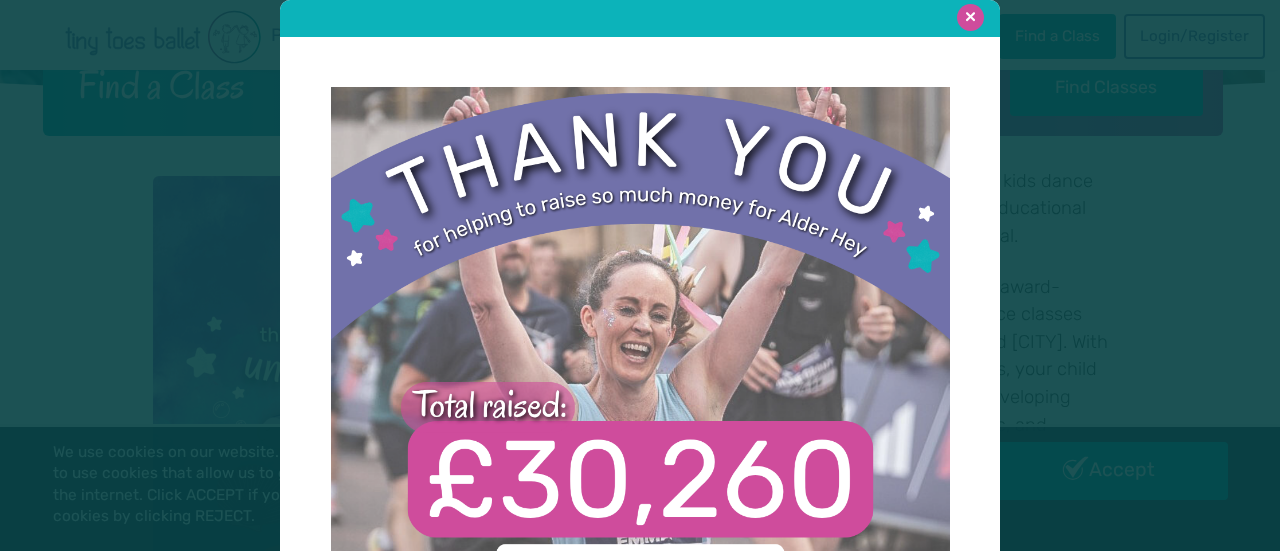 click at bounding box center [970, 17] 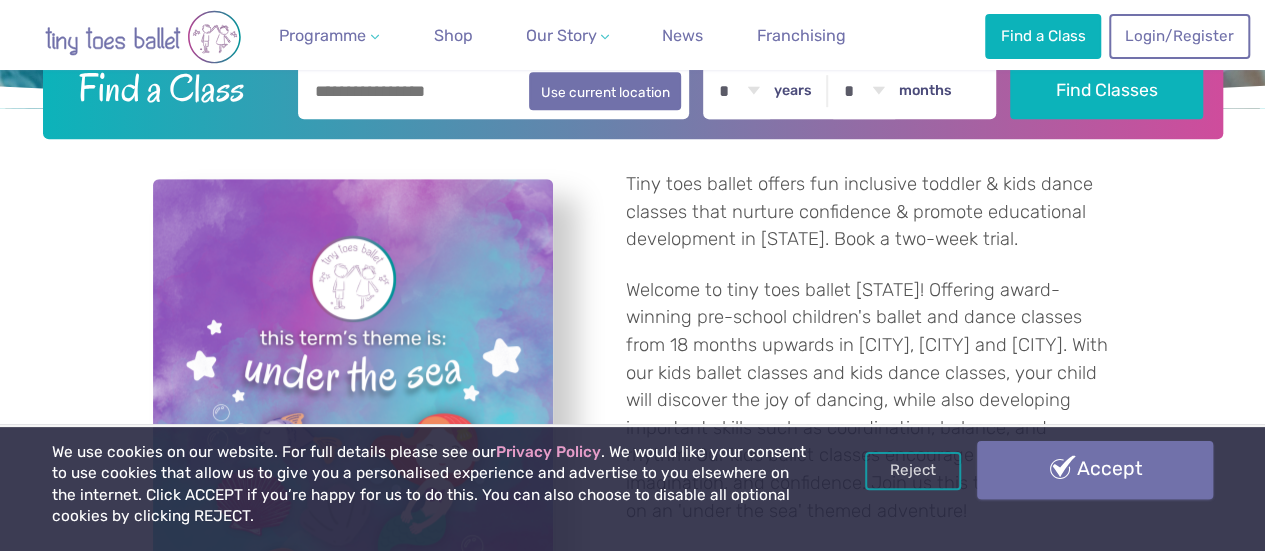 click on "Accept" at bounding box center (1095, 470) 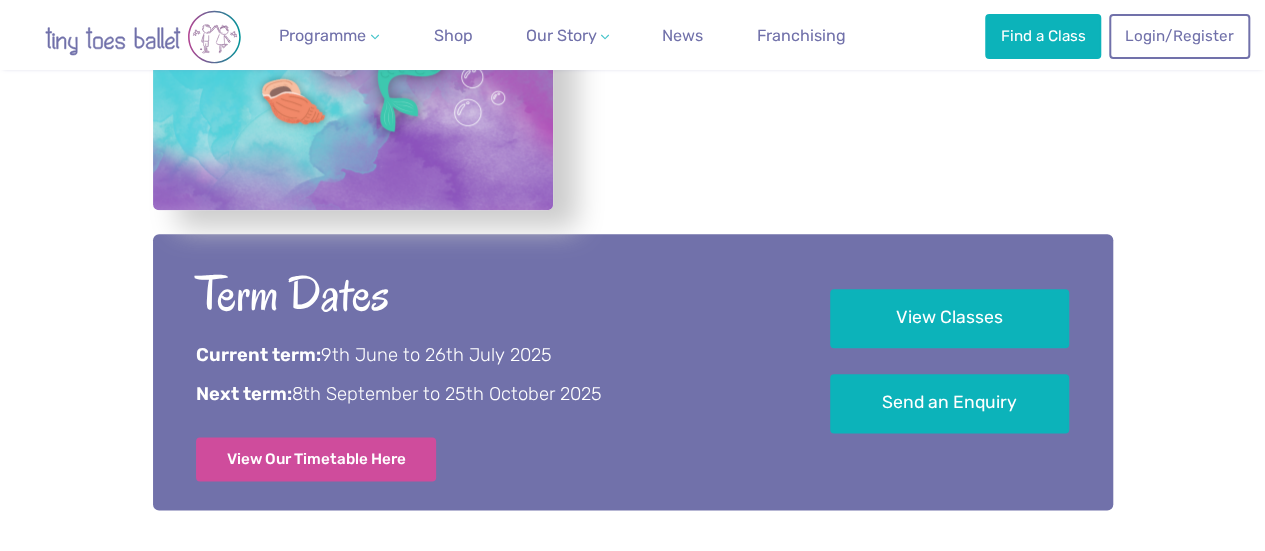 scroll, scrollTop: 1036, scrollLeft: 0, axis: vertical 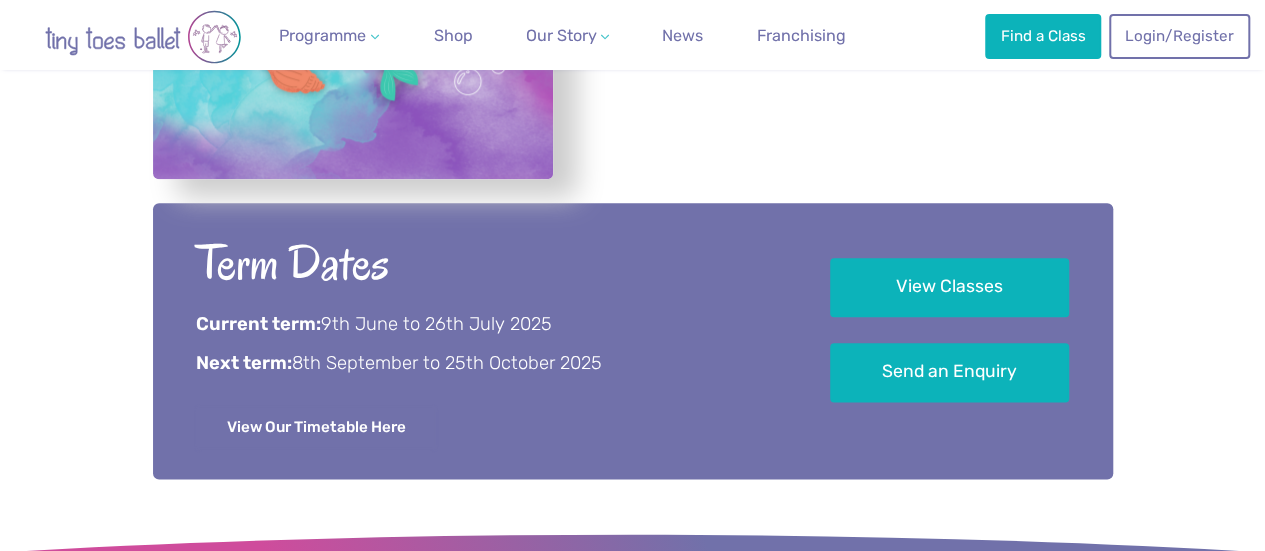 click on "View Our Timetable Here" at bounding box center [316, 427] 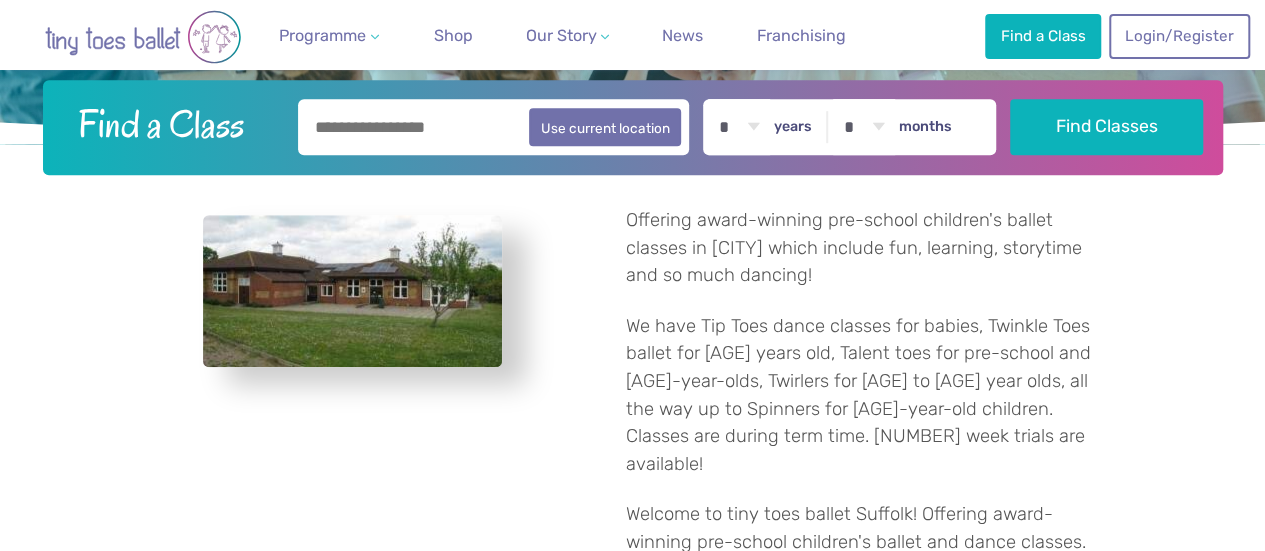 scroll, scrollTop: 400, scrollLeft: 0, axis: vertical 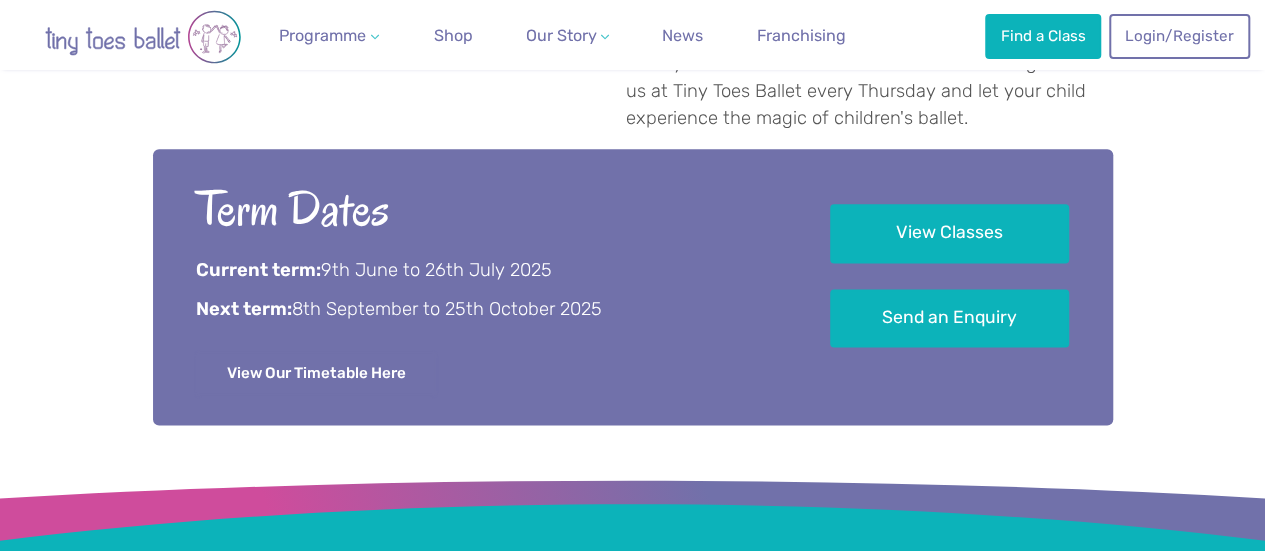 click on "View Our Timetable Here" at bounding box center (316, 373) 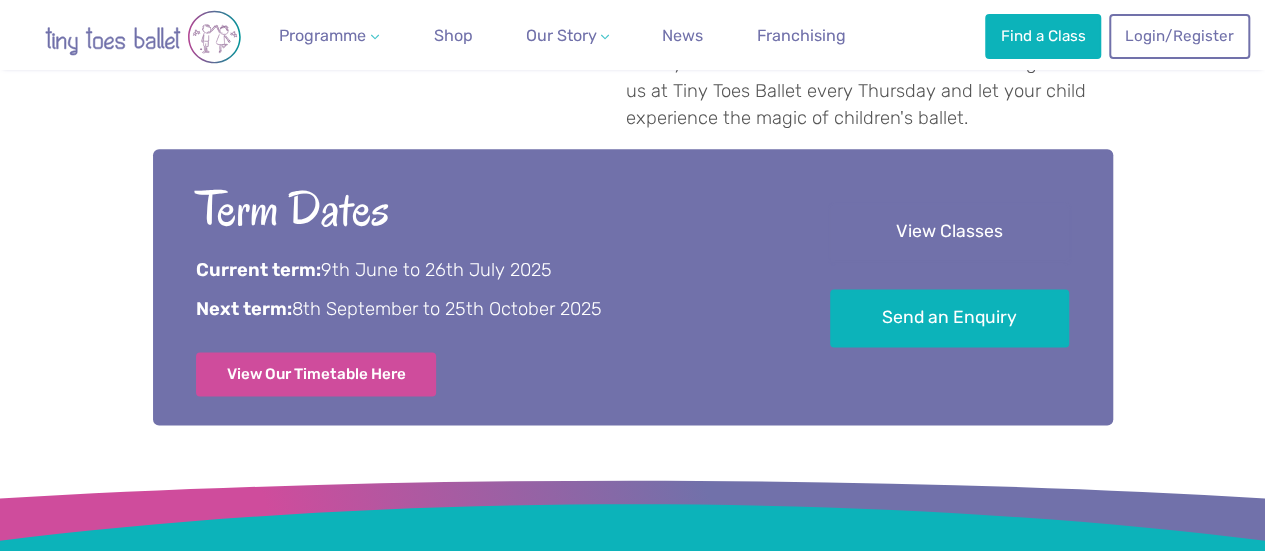 click on "View Classes" at bounding box center (949, 232) 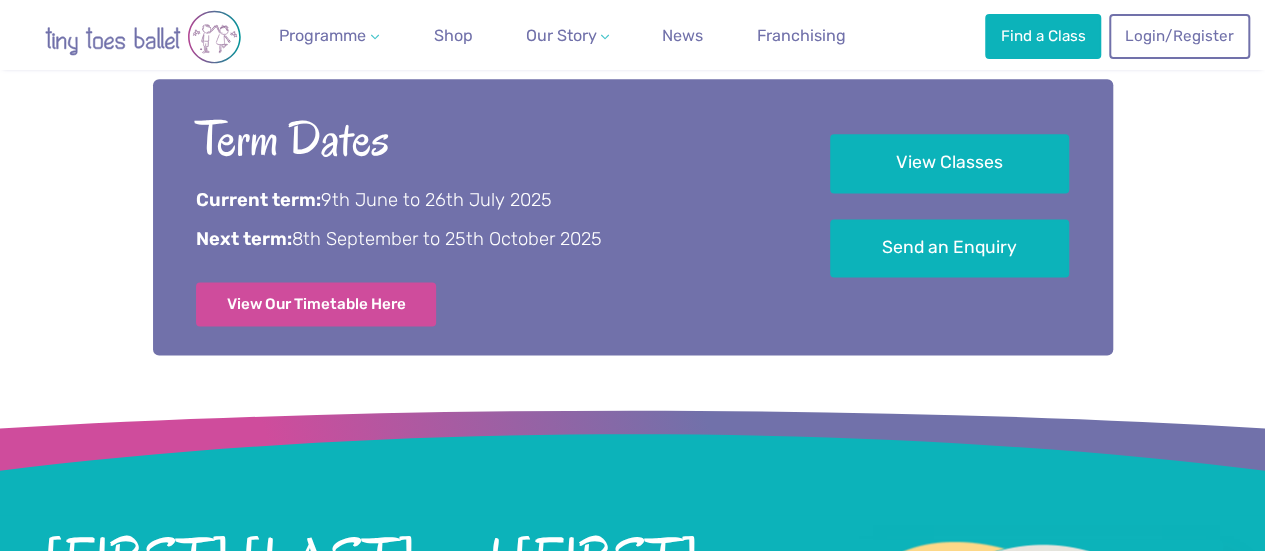 scroll, scrollTop: 1192, scrollLeft: 0, axis: vertical 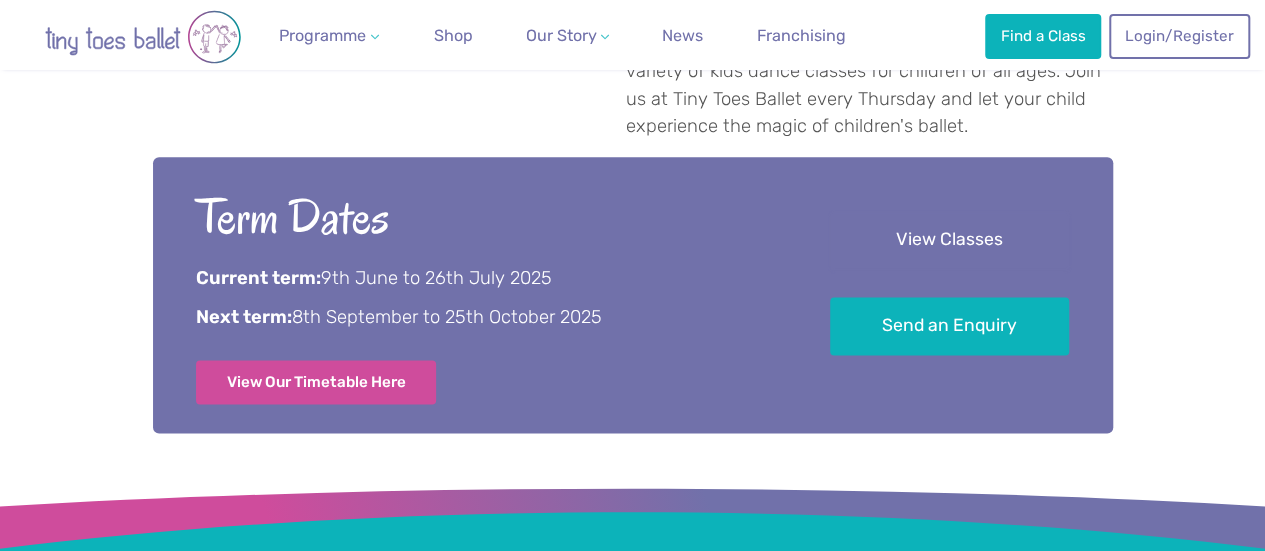 click on "View Classes" at bounding box center [949, 240] 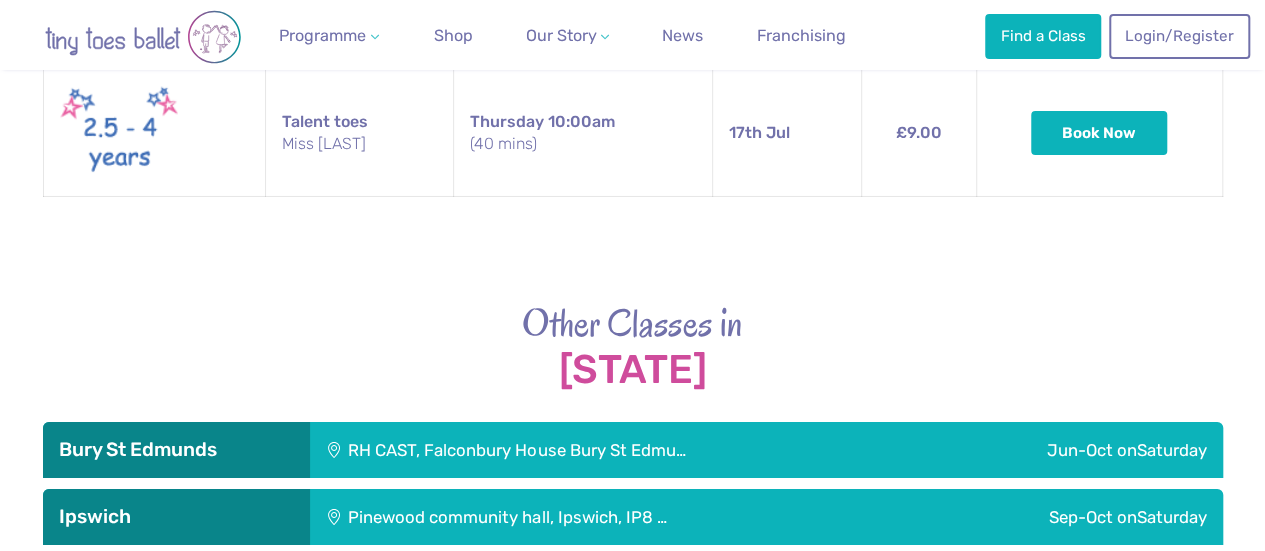 scroll, scrollTop: 3592, scrollLeft: 0, axis: vertical 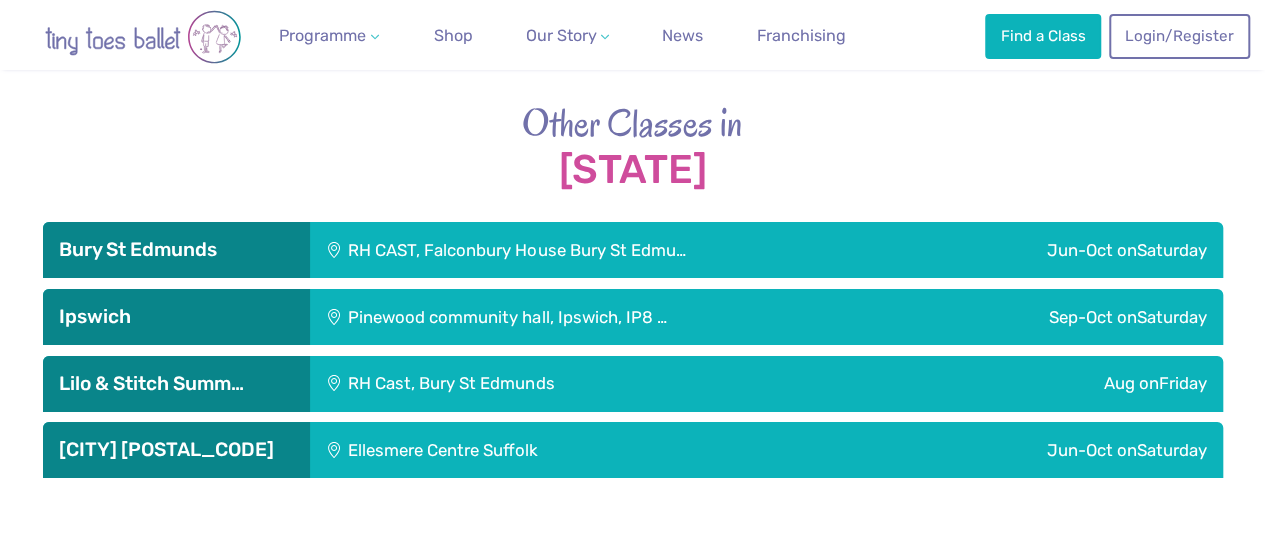 click on "RH CAST, Falconbury House Bury St Edmu…" at bounding box center (616, 250) 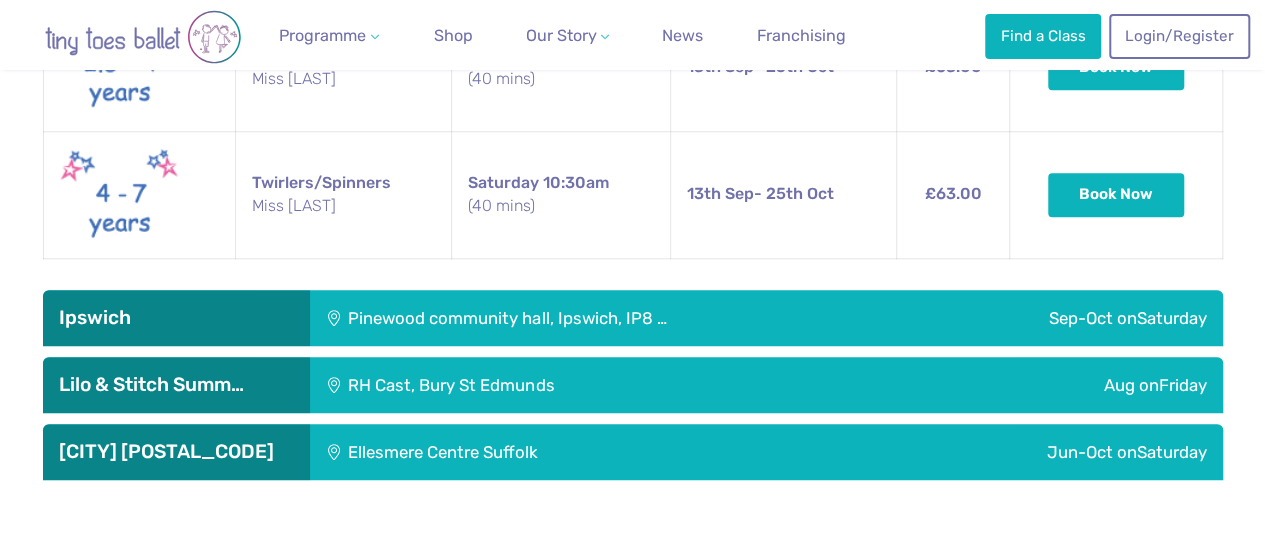 scroll, scrollTop: 4692, scrollLeft: 0, axis: vertical 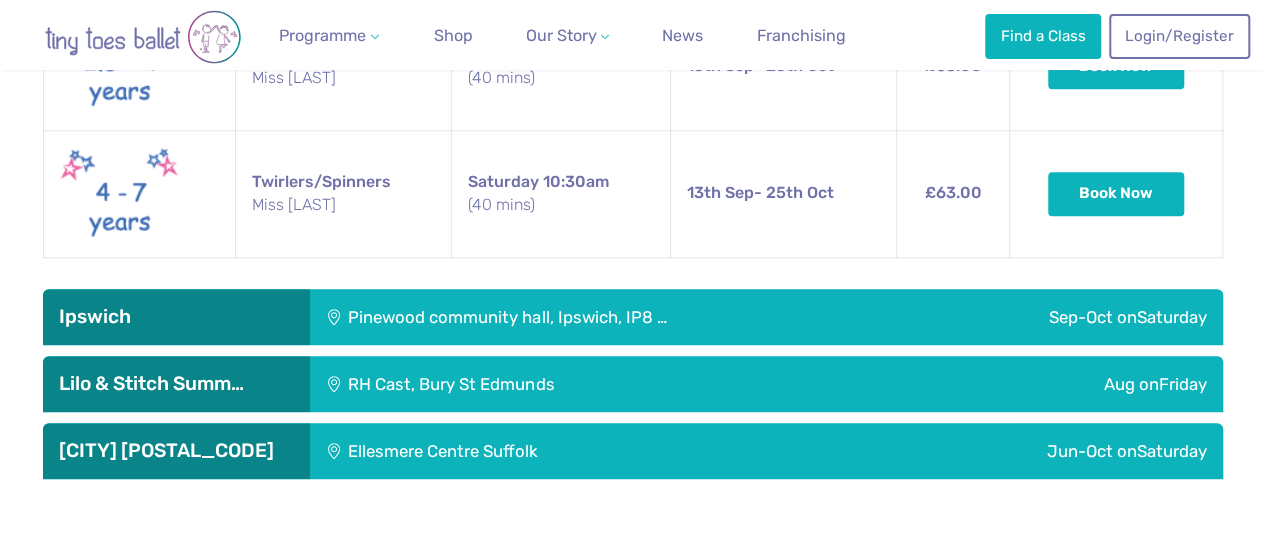 click on "RH Cast, Bury St Edmunds" at bounding box center (610, 384) 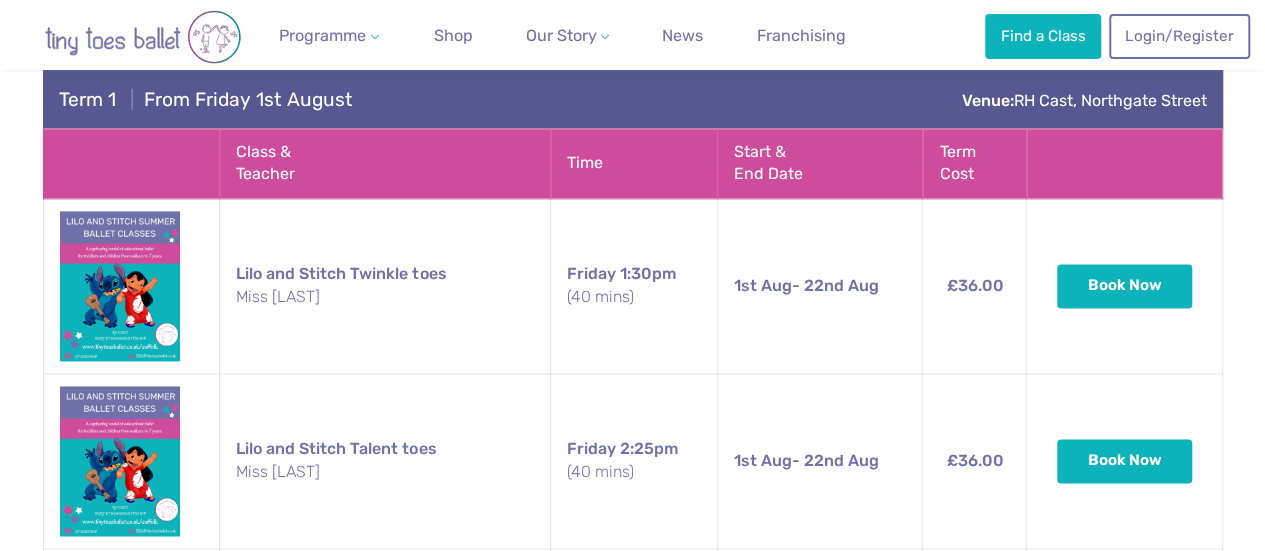 scroll, scrollTop: 5092, scrollLeft: 0, axis: vertical 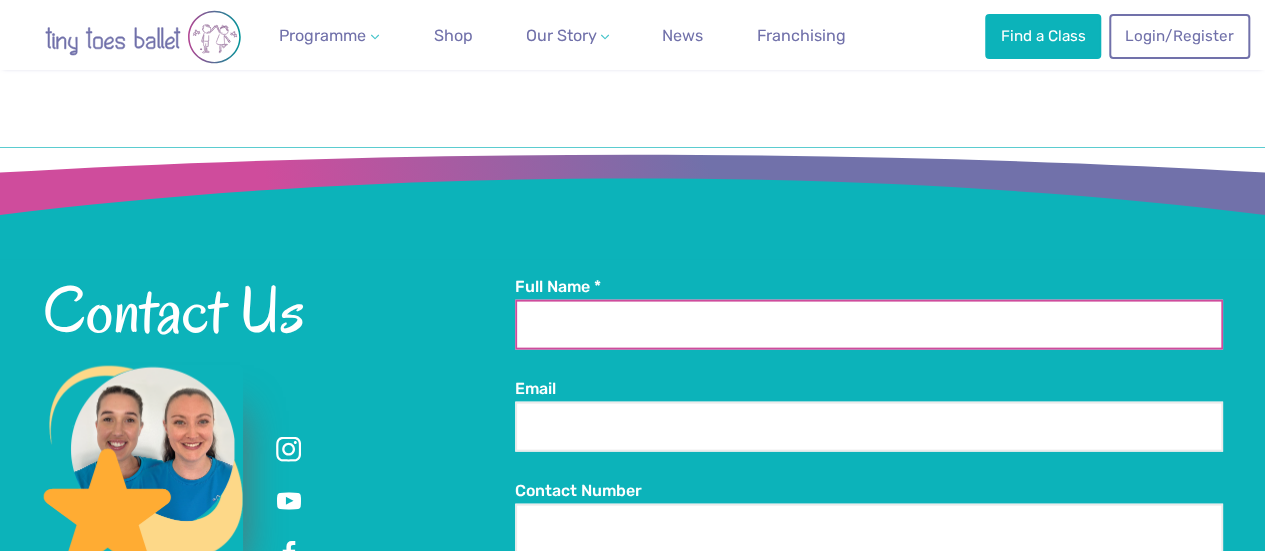 click on "Full Name *" at bounding box center [869, 325] 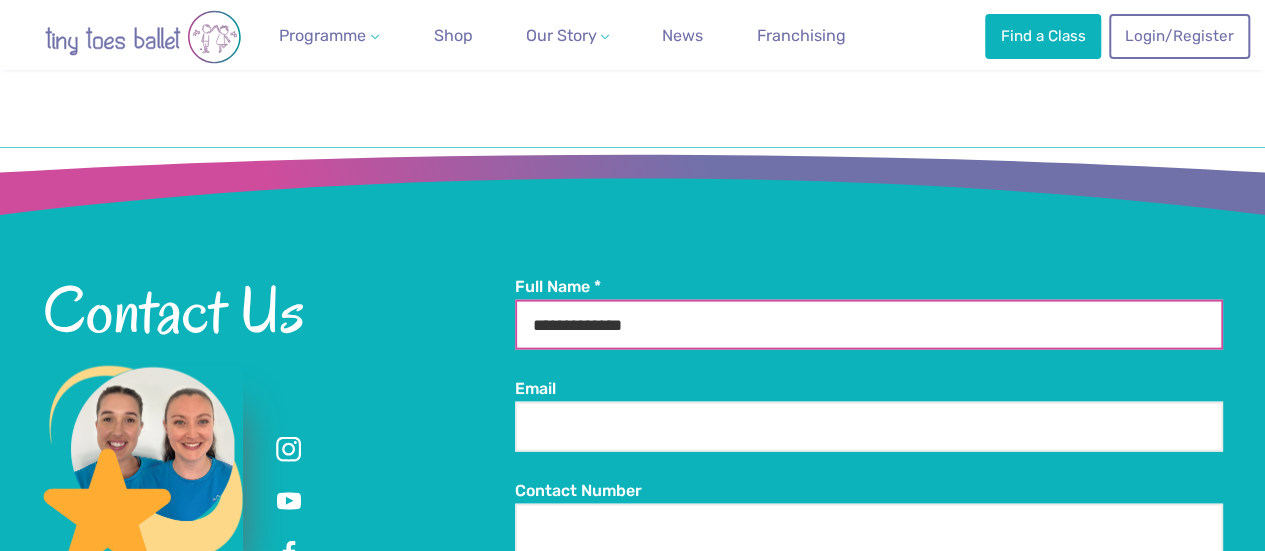type on "**********" 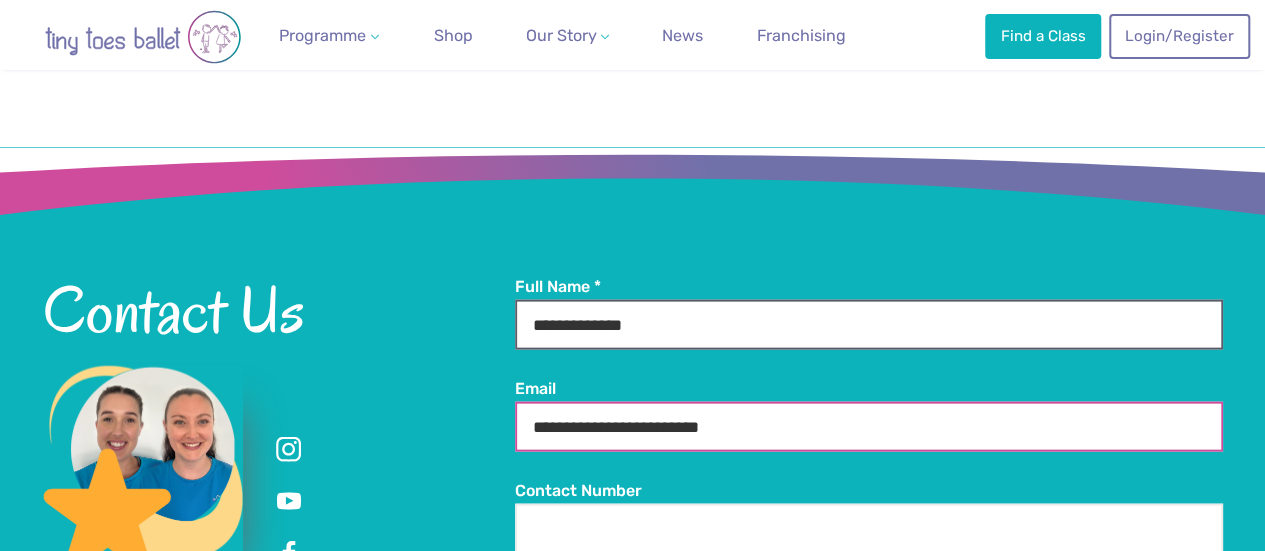 type on "**********" 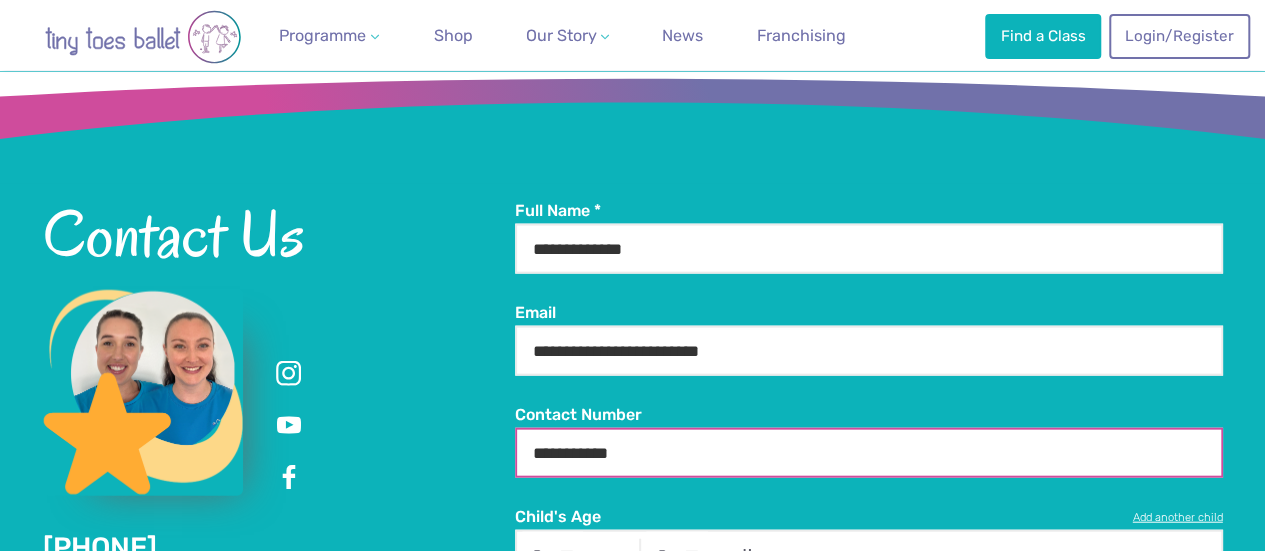 scroll, scrollTop: 5907, scrollLeft: 0, axis: vertical 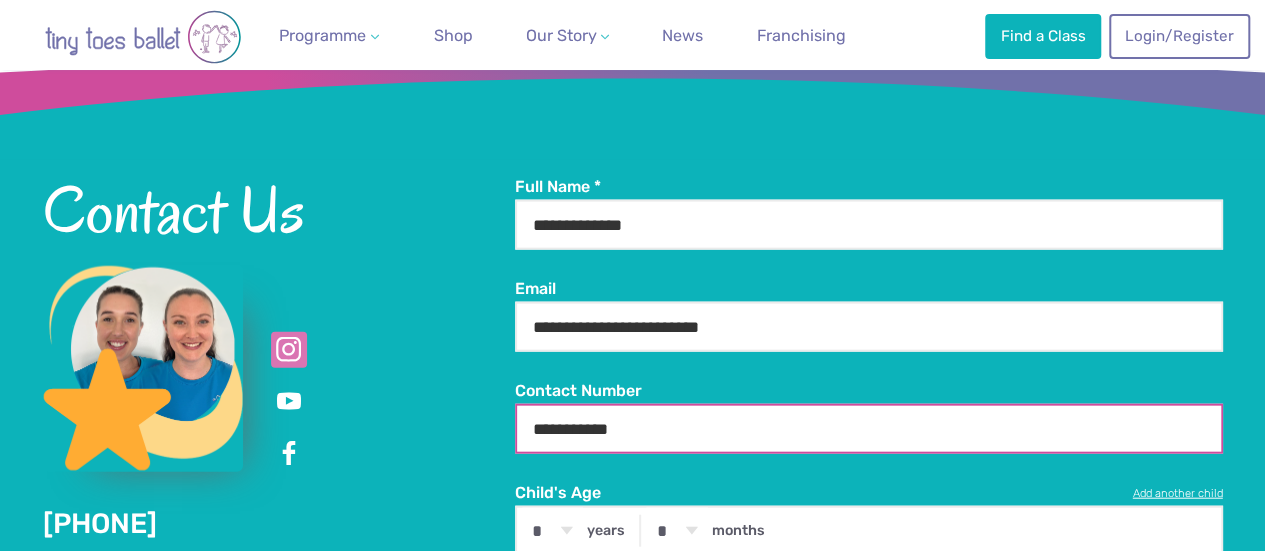 type on "**********" 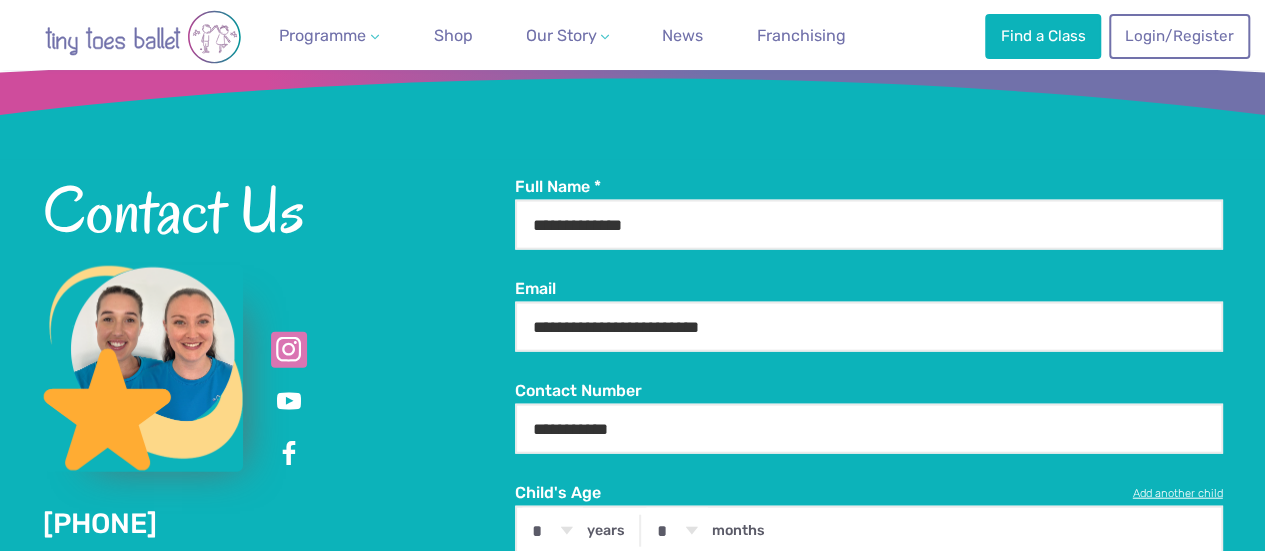 click at bounding box center [289, 350] 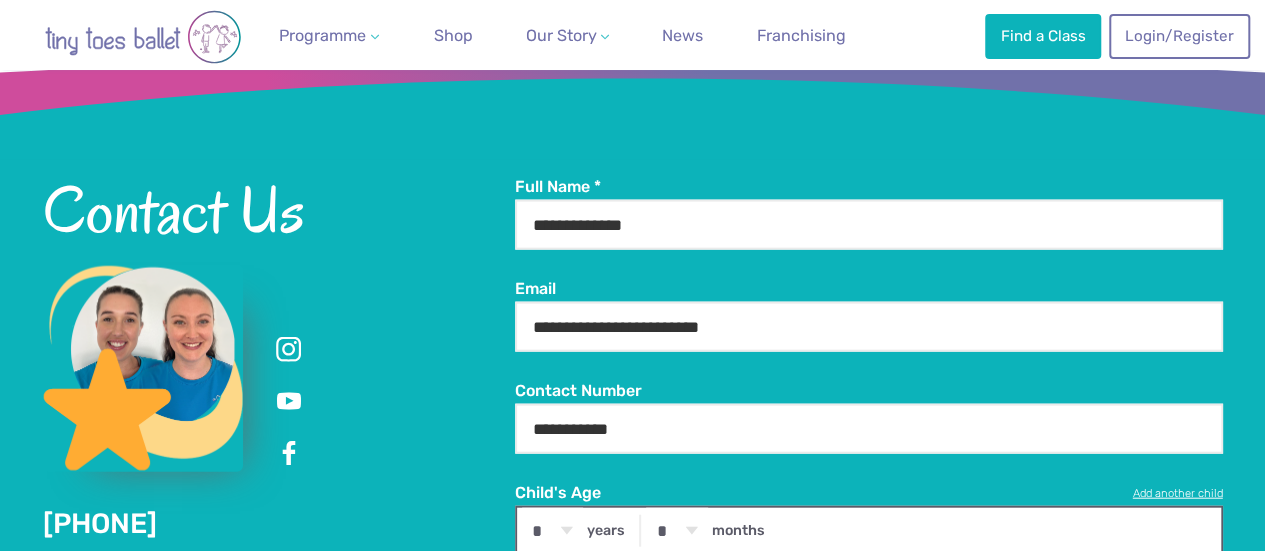 click on "* * * * * * * * * * ** ** **" at bounding box center [0, 0] 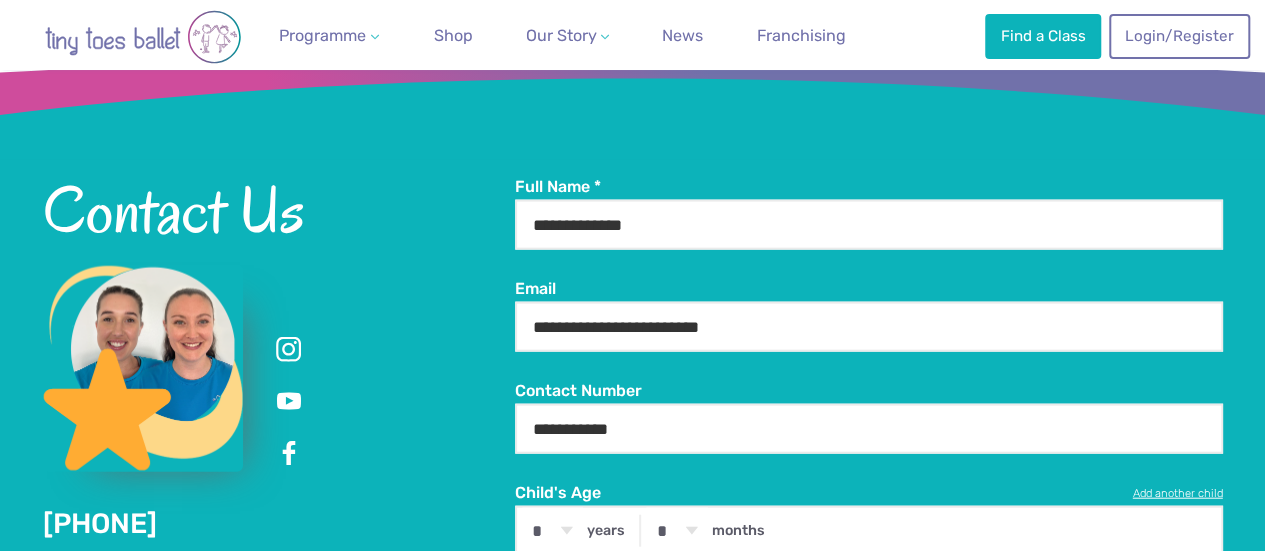 select on "*" 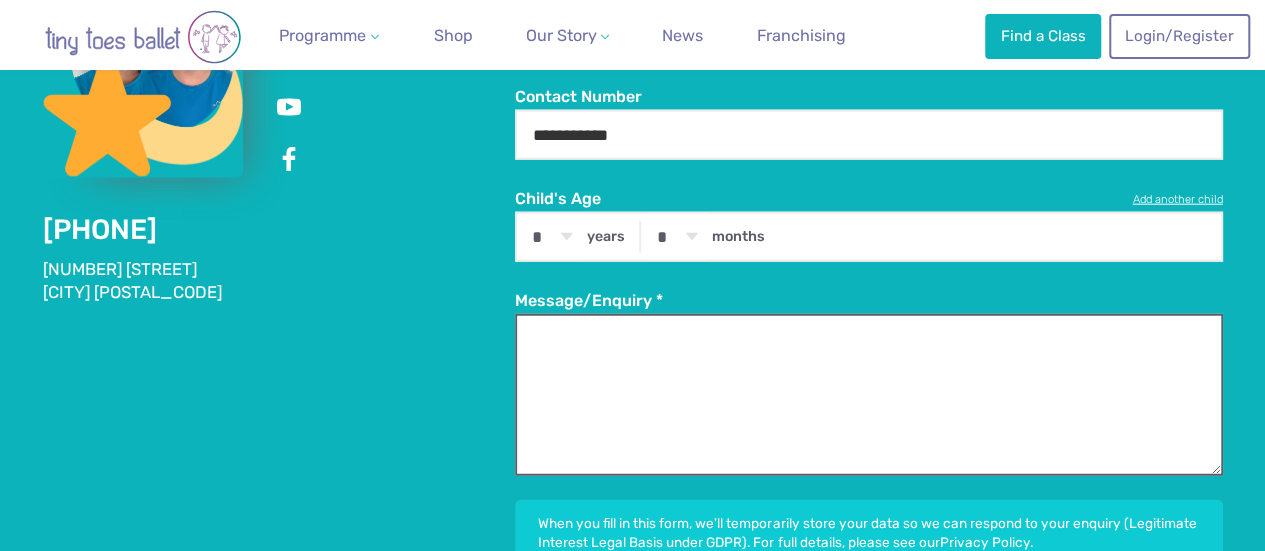 scroll, scrollTop: 6207, scrollLeft: 0, axis: vertical 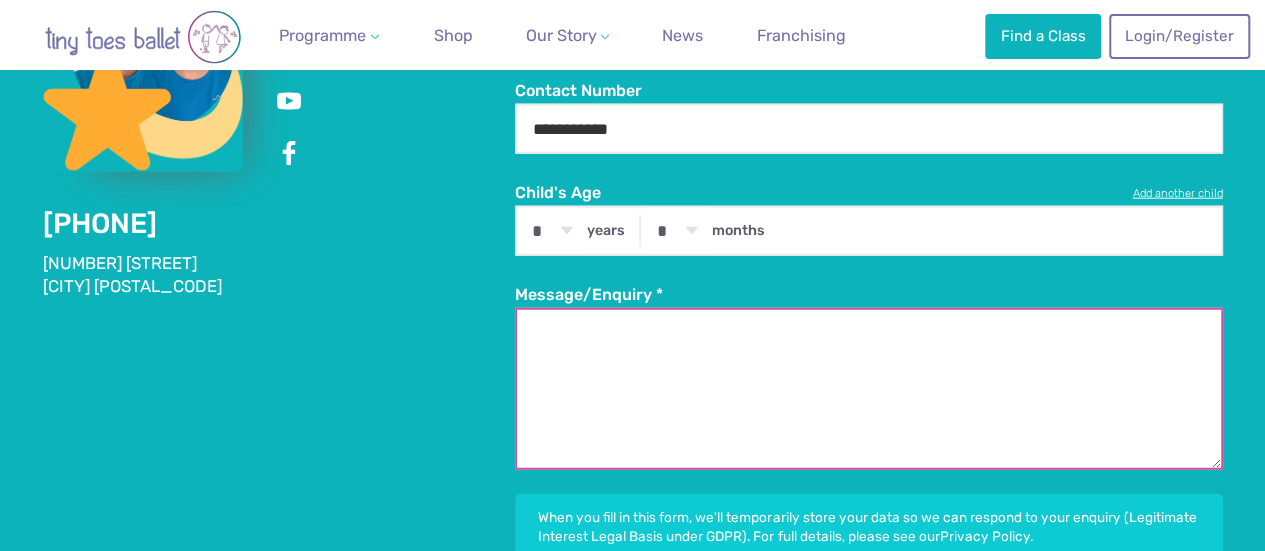 click on "Message/Enquiry *" at bounding box center (869, 389) 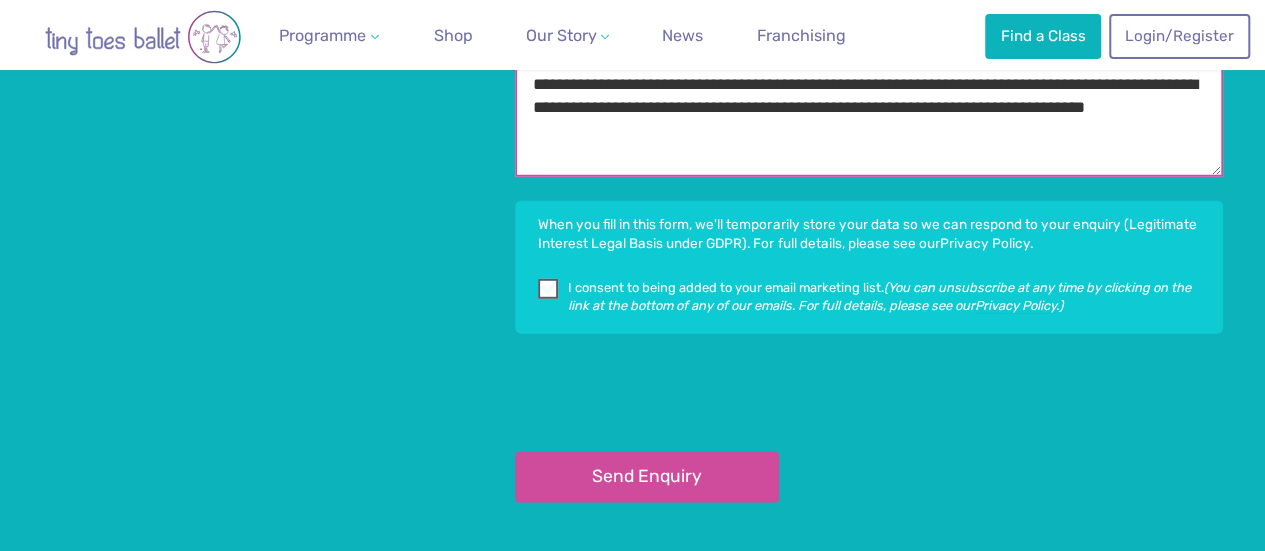 scroll, scrollTop: 6507, scrollLeft: 0, axis: vertical 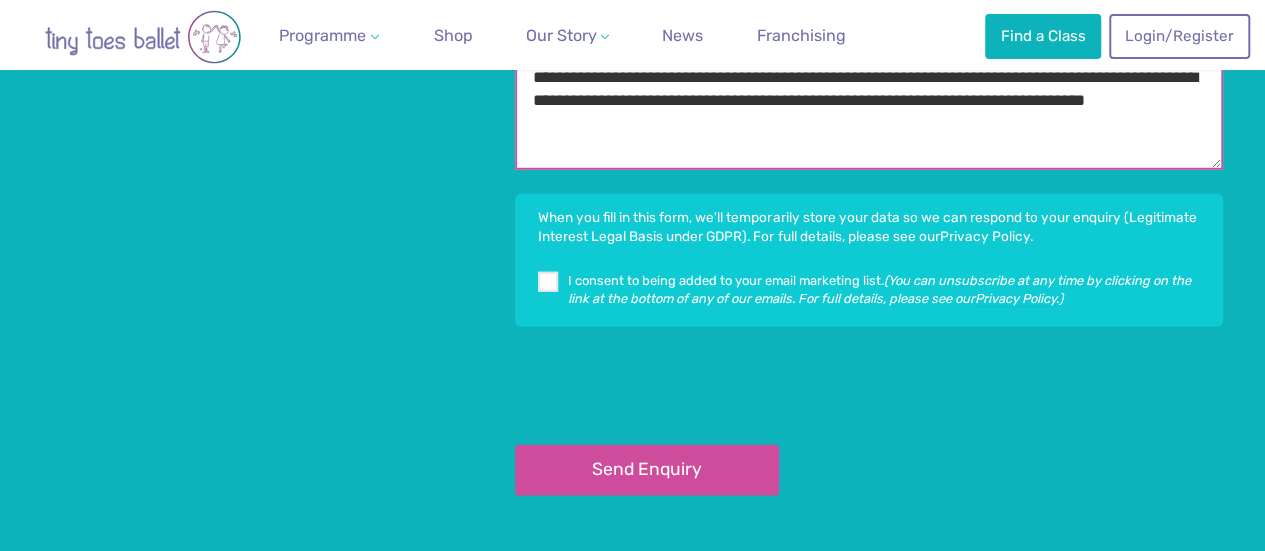 type on "**********" 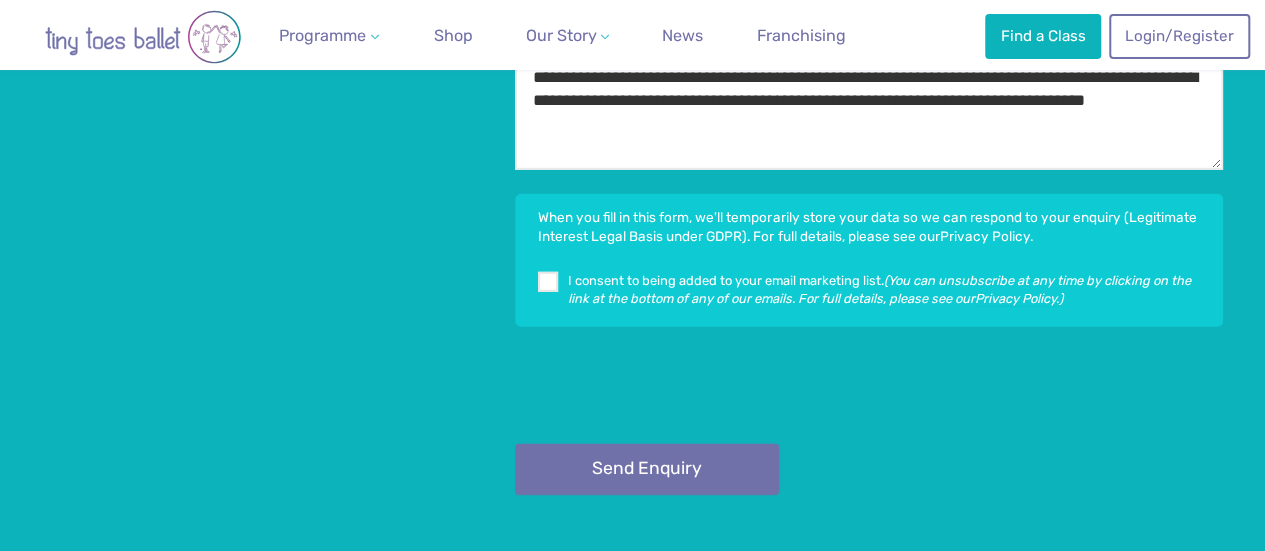 click on "Send Enquiry" at bounding box center [647, 469] 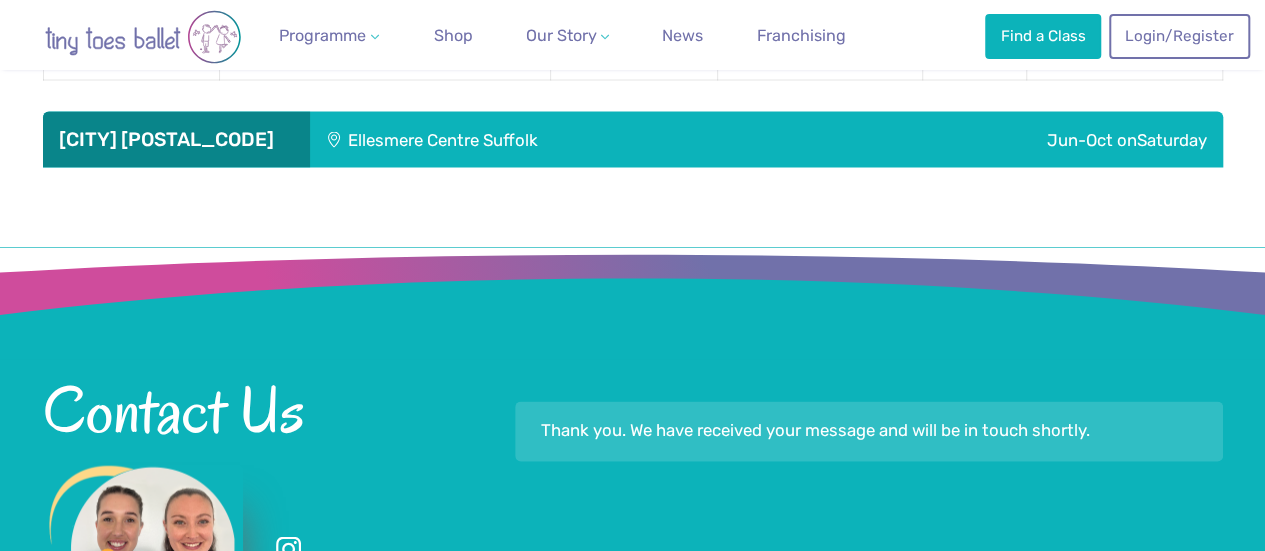 scroll, scrollTop: 5907, scrollLeft: 0, axis: vertical 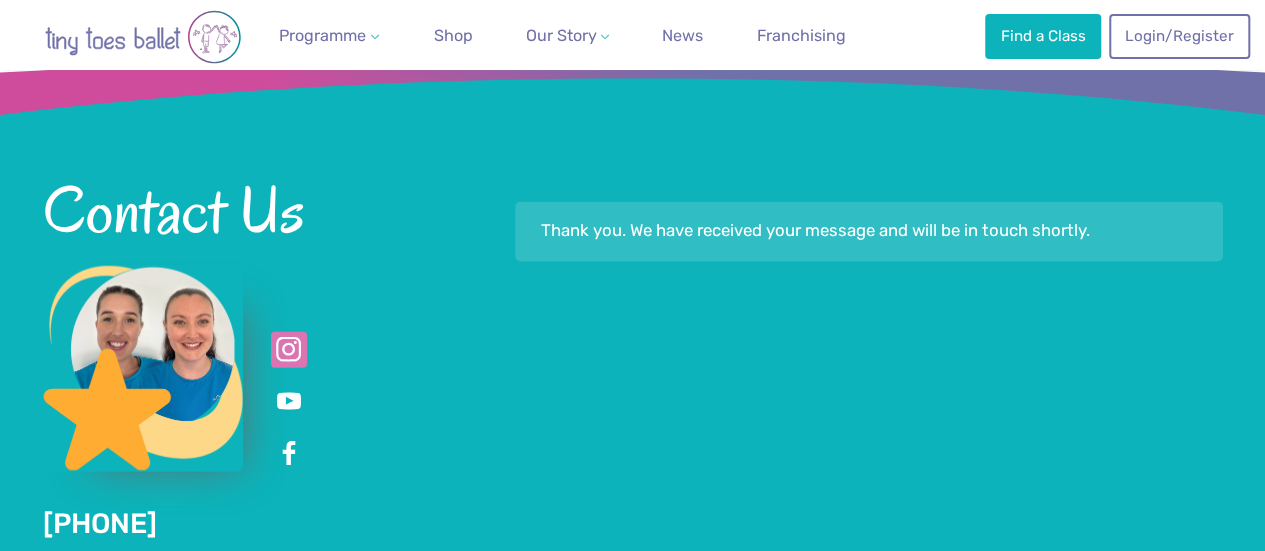 click at bounding box center [289, 350] 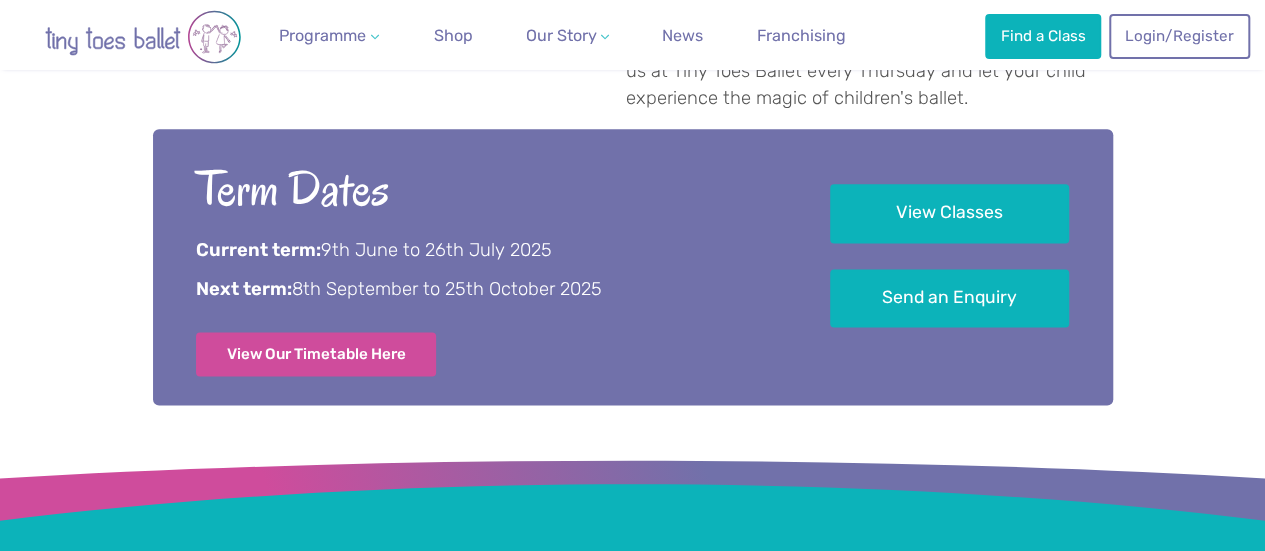 scroll, scrollTop: 1207, scrollLeft: 0, axis: vertical 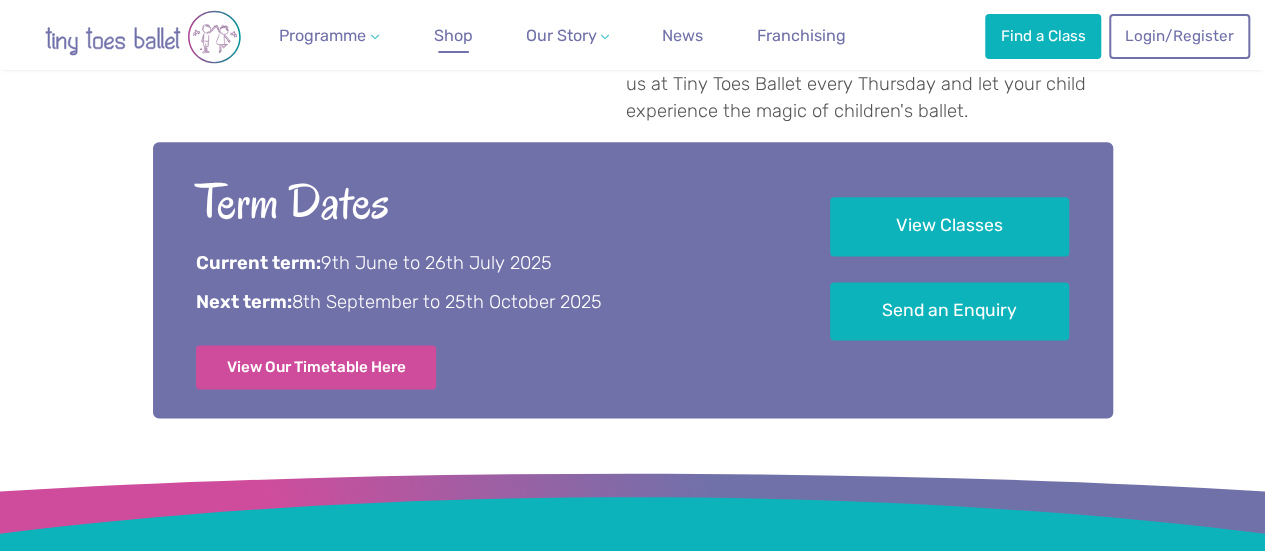 click on "Shop" at bounding box center [453, 35] 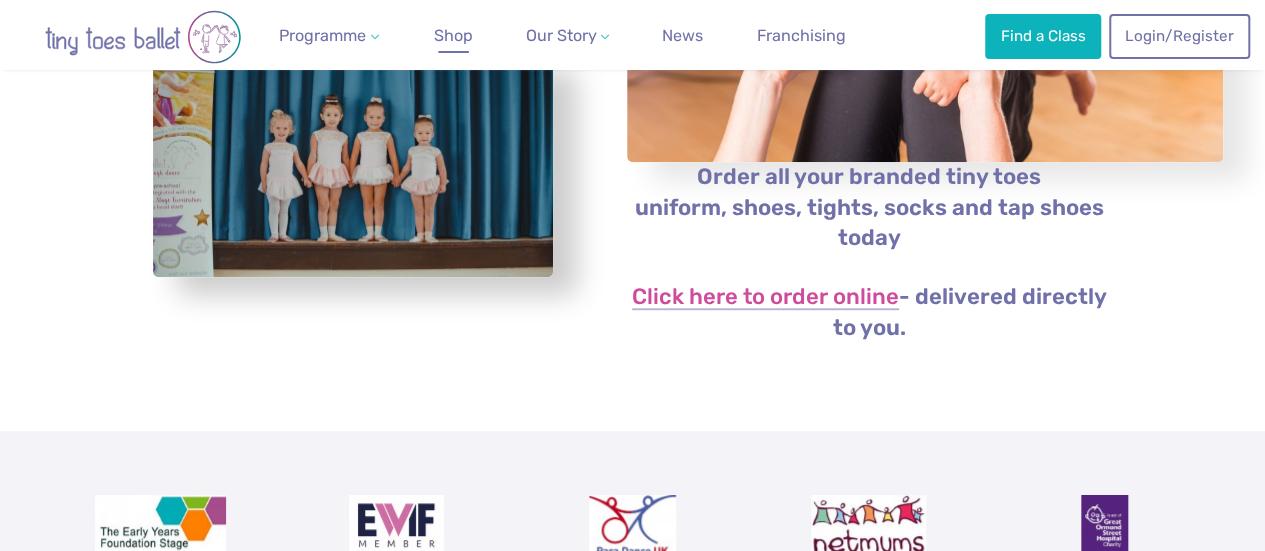 scroll, scrollTop: 300, scrollLeft: 0, axis: vertical 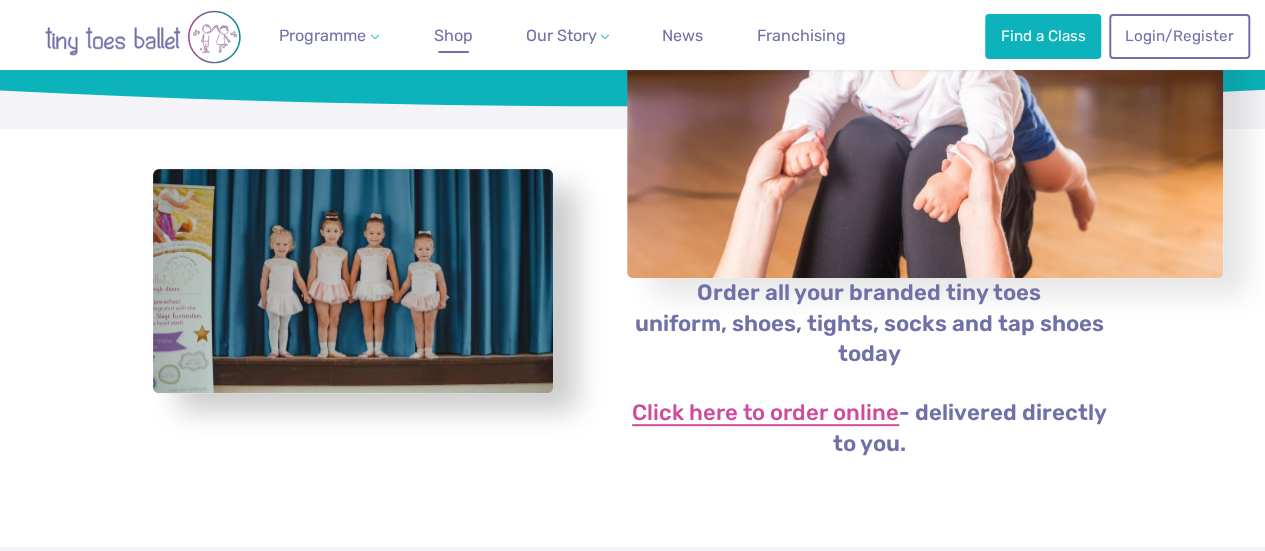 click on "Click here to order online" at bounding box center (765, 414) 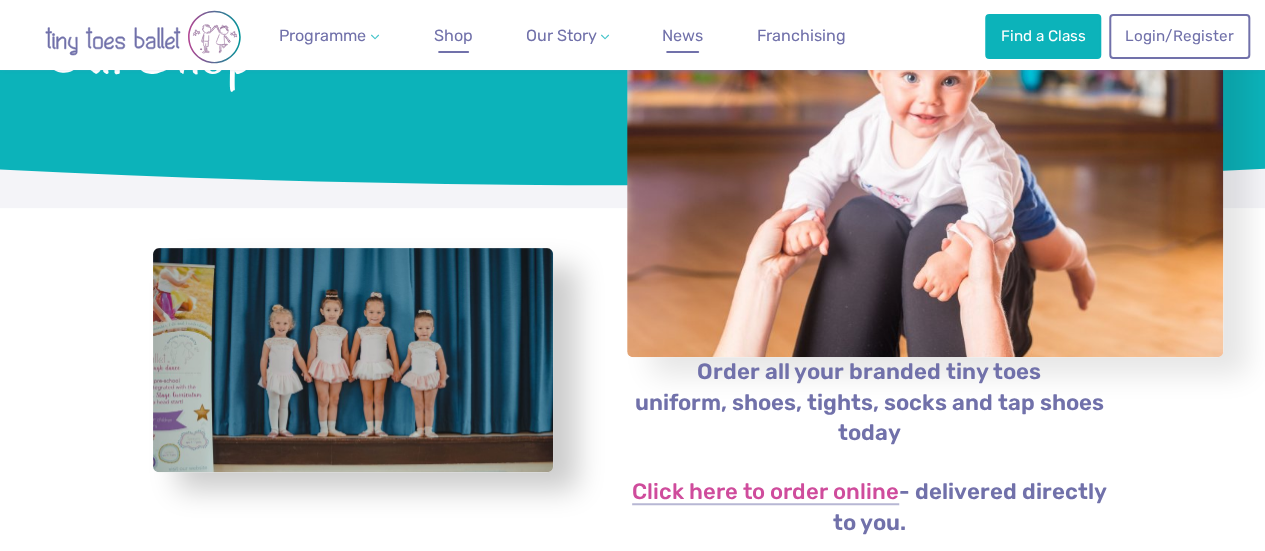 scroll, scrollTop: 206, scrollLeft: 0, axis: vertical 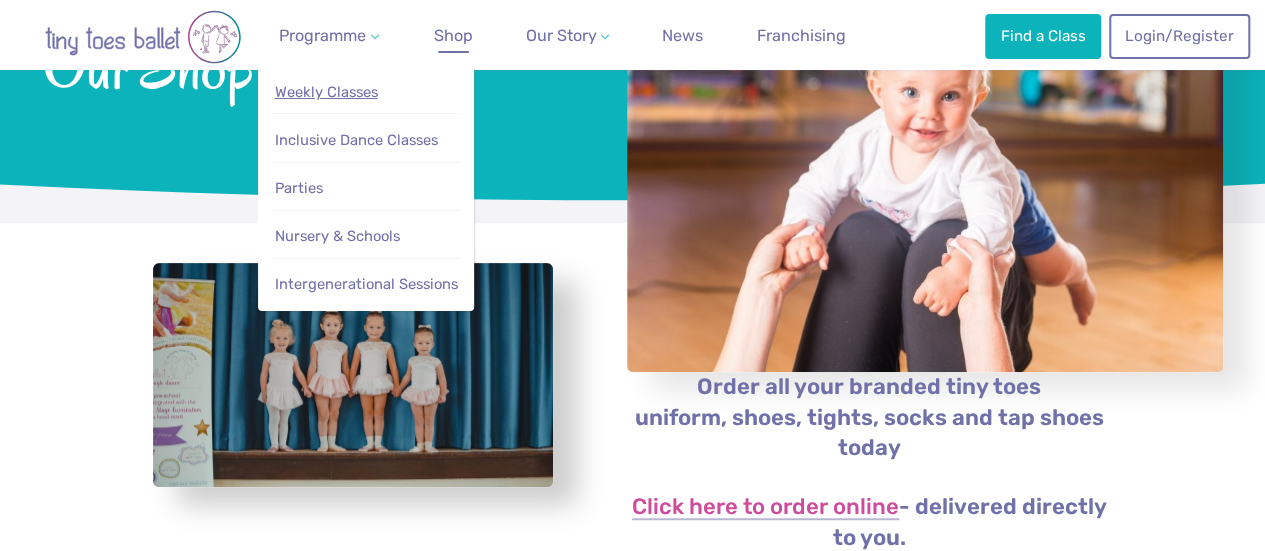 click on "Weekly Classes" at bounding box center [326, 92] 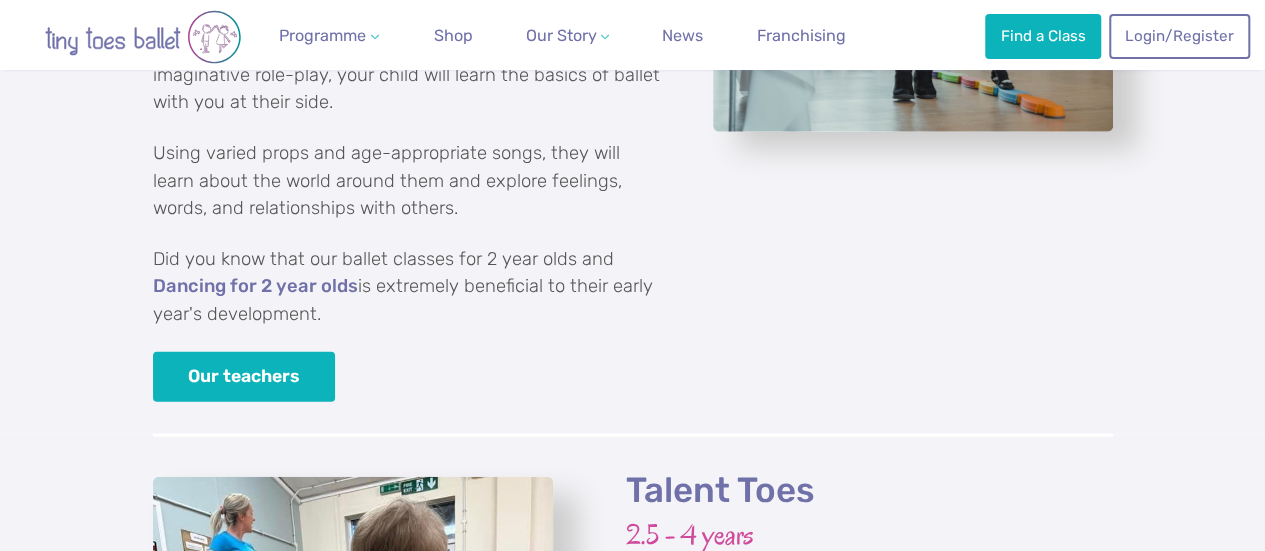 scroll, scrollTop: 2500, scrollLeft: 0, axis: vertical 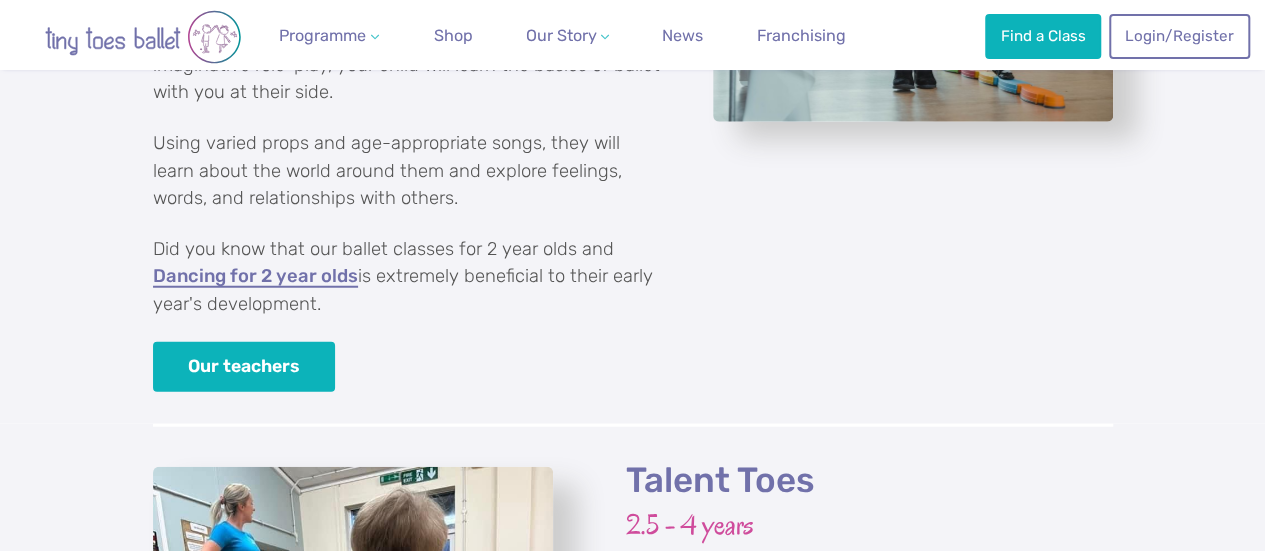 click on "Dancing for 2 year olds" at bounding box center [255, 277] 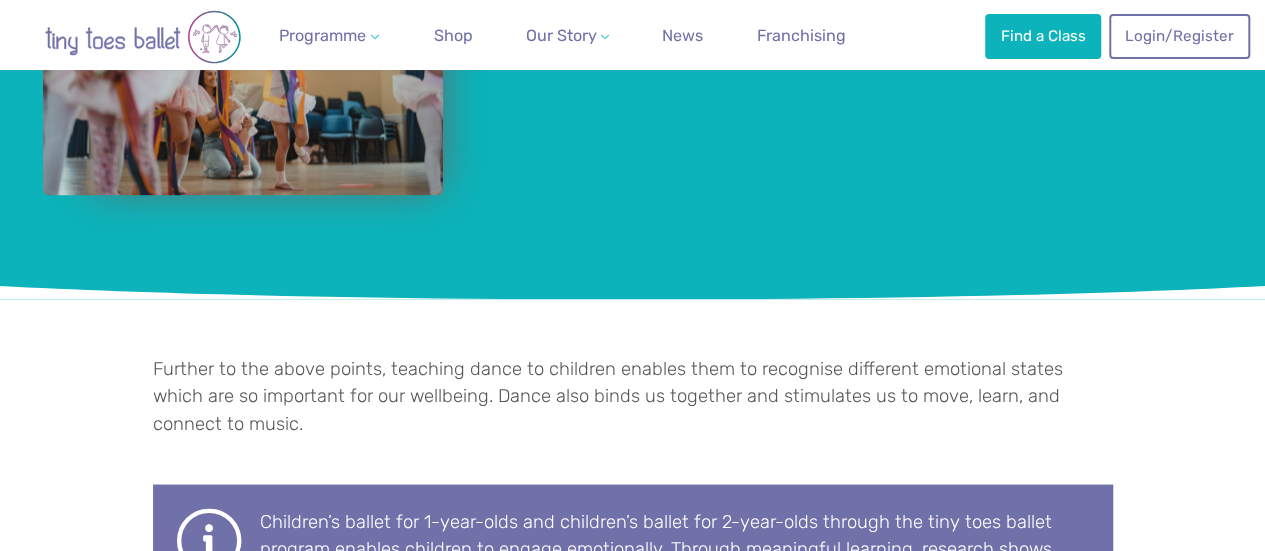 scroll, scrollTop: 1800, scrollLeft: 0, axis: vertical 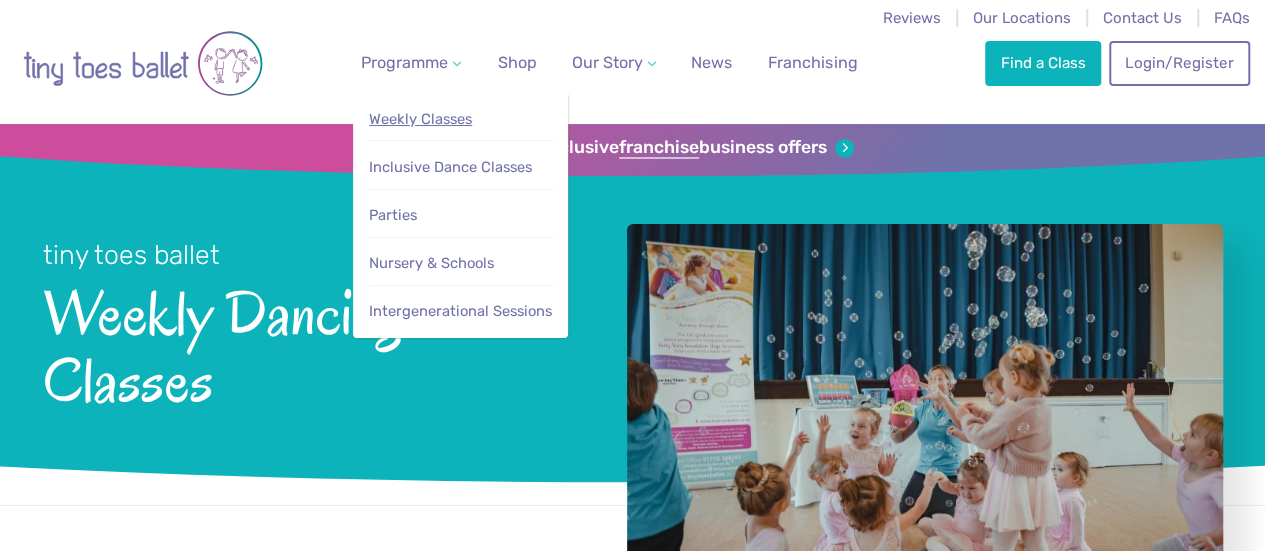 click on "Weekly Classes" at bounding box center (420, 119) 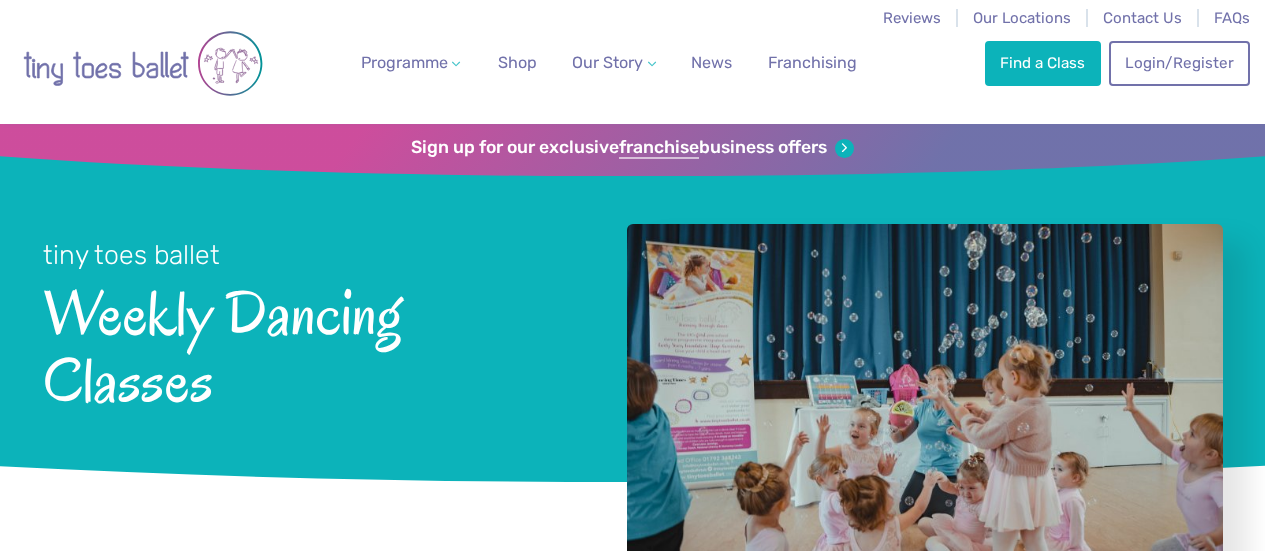 scroll, scrollTop: 0, scrollLeft: 0, axis: both 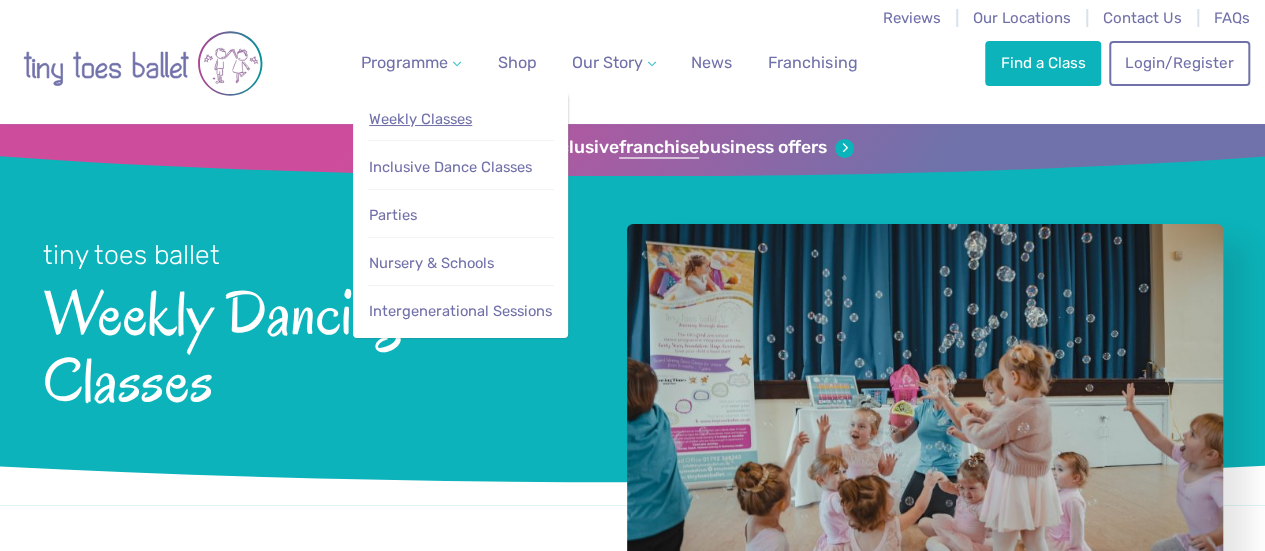 click on "Weekly Classes" at bounding box center [420, 119] 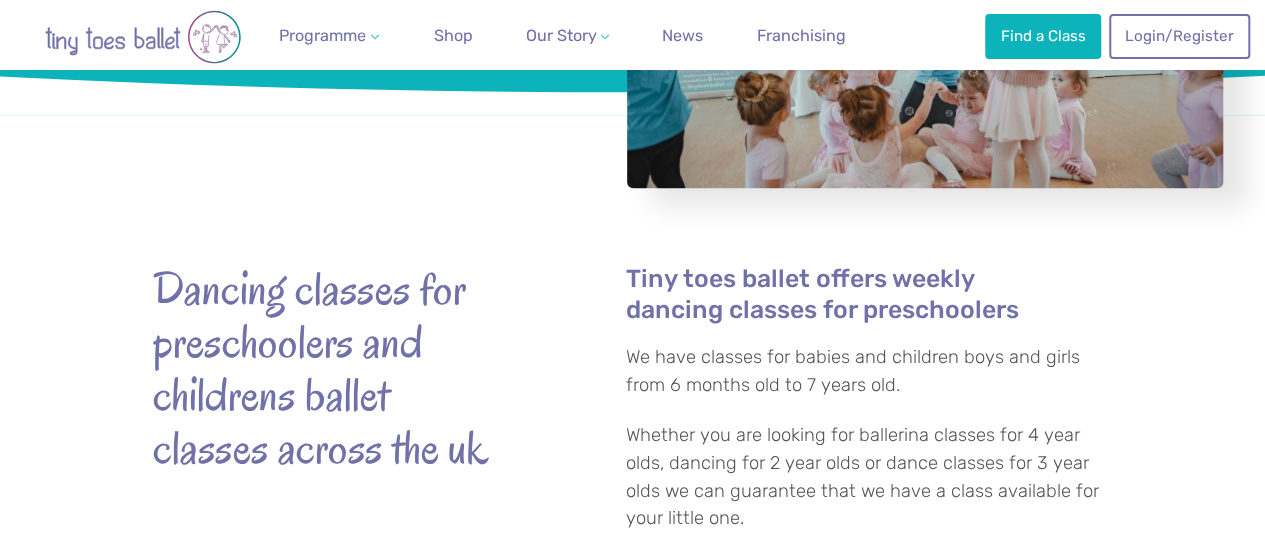 scroll, scrollTop: 0, scrollLeft: 0, axis: both 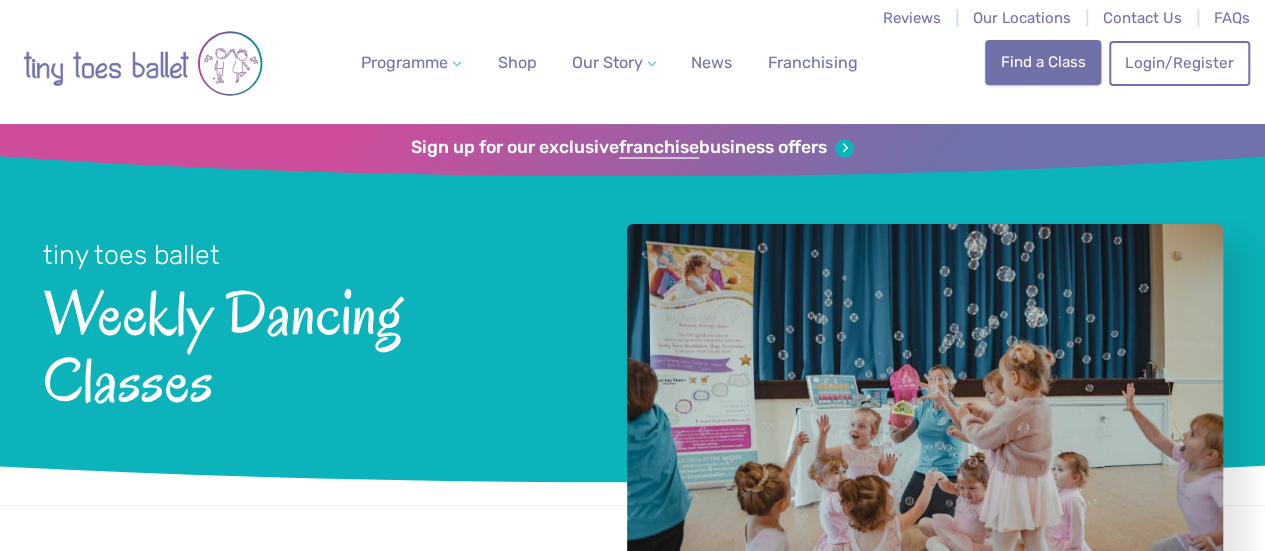 click on "Find a Class" at bounding box center [1043, 62] 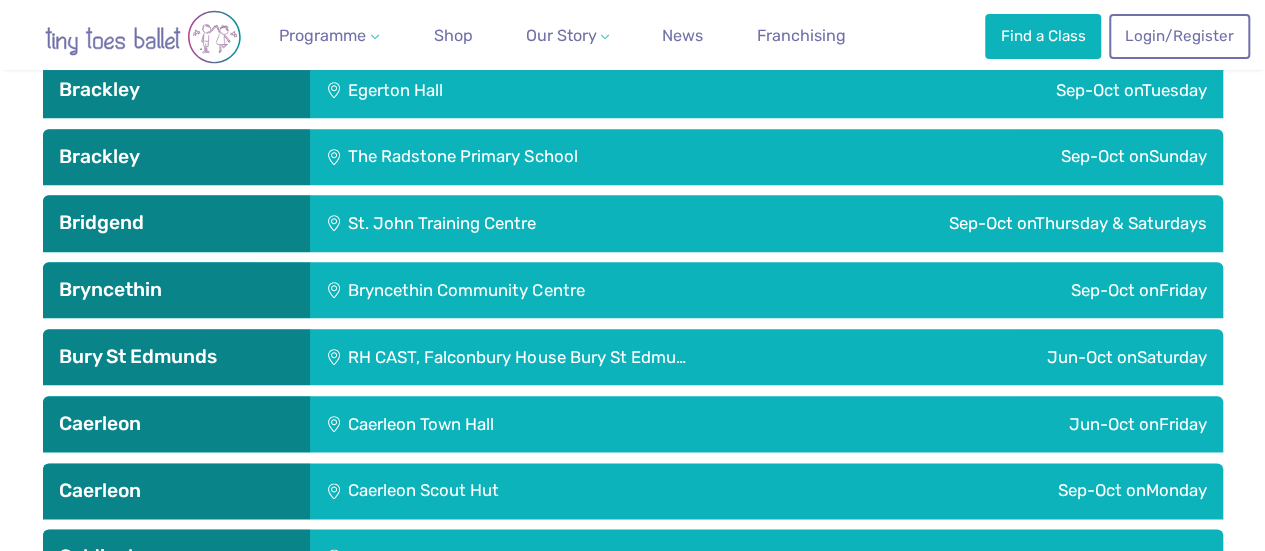 scroll, scrollTop: 1000, scrollLeft: 0, axis: vertical 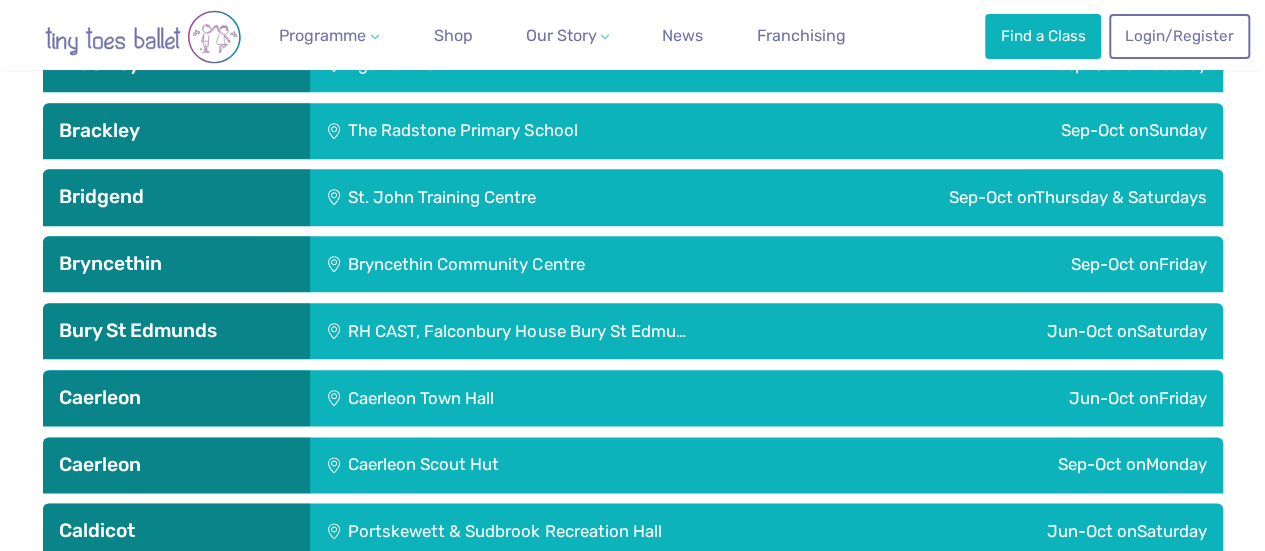 click on "RH CAST, Falconbury House Bury St Edmu…" at bounding box center [616, 331] 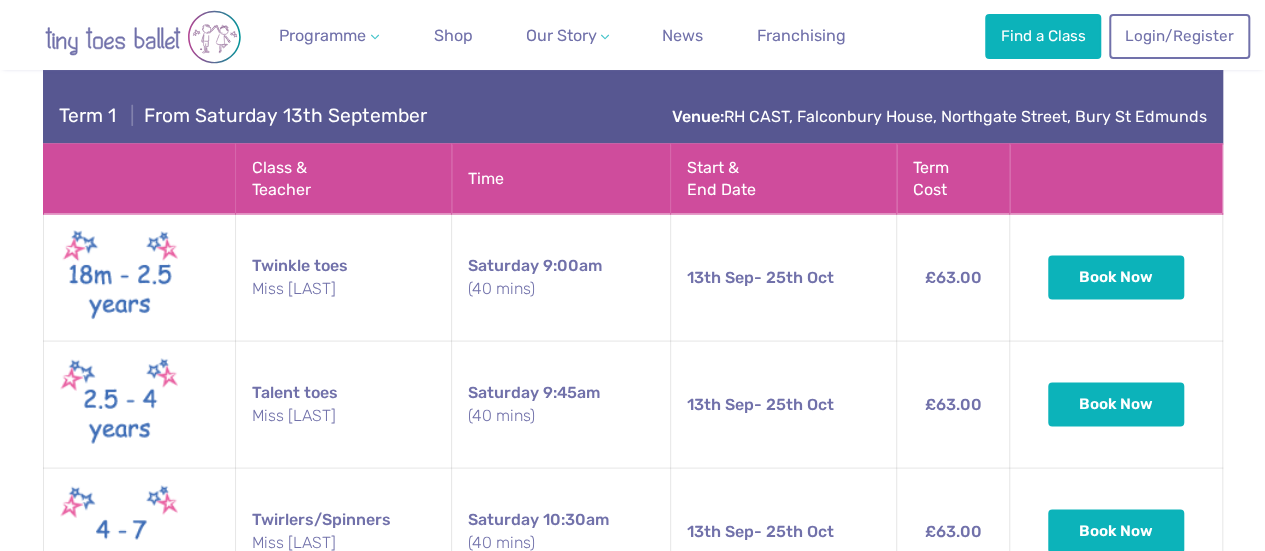 scroll, scrollTop: 1800, scrollLeft: 0, axis: vertical 